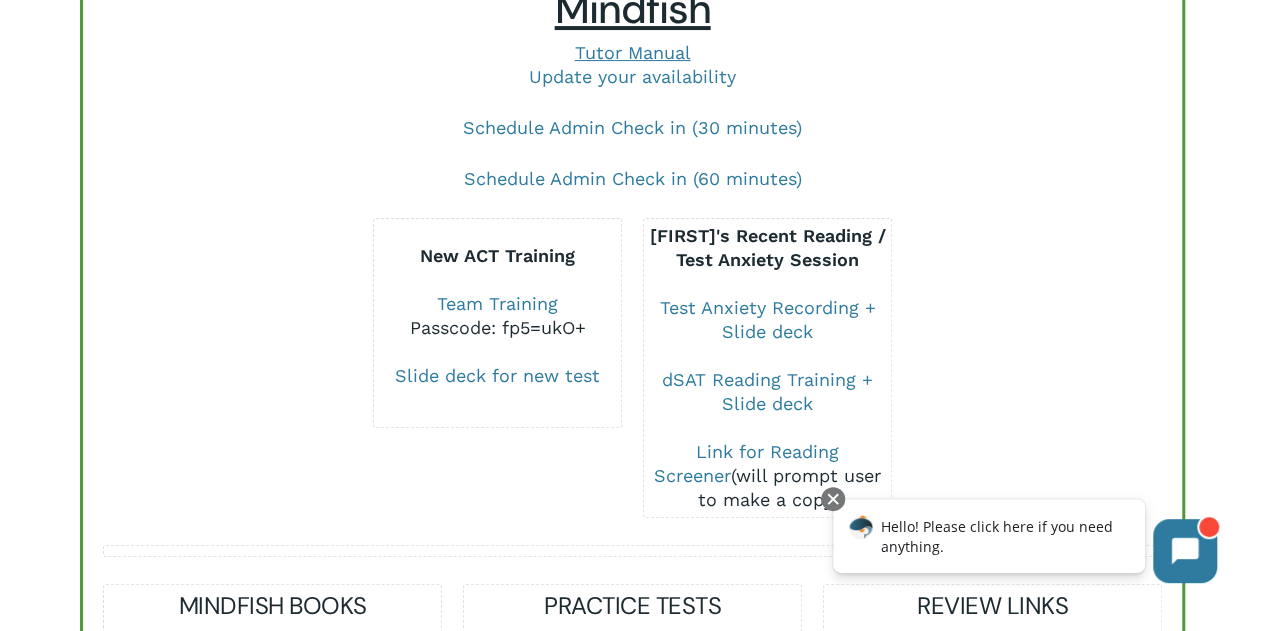 scroll, scrollTop: 256, scrollLeft: 0, axis: vertical 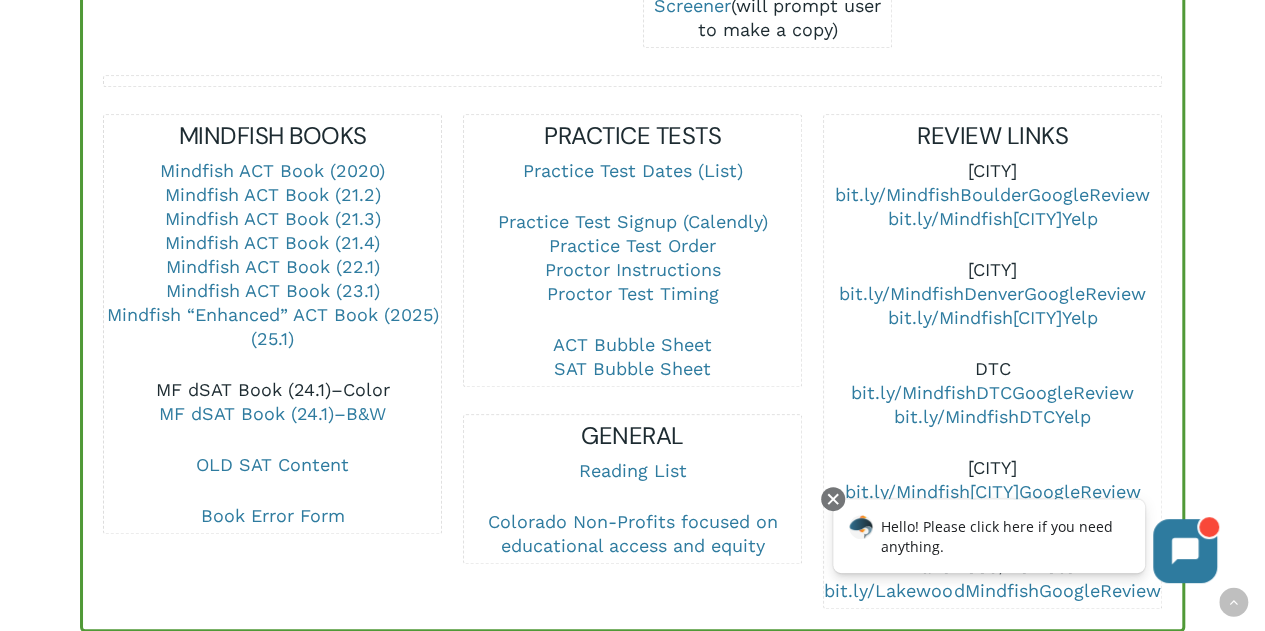 click on "MF dSAT Book (24.1)–Color" at bounding box center (273, 389) 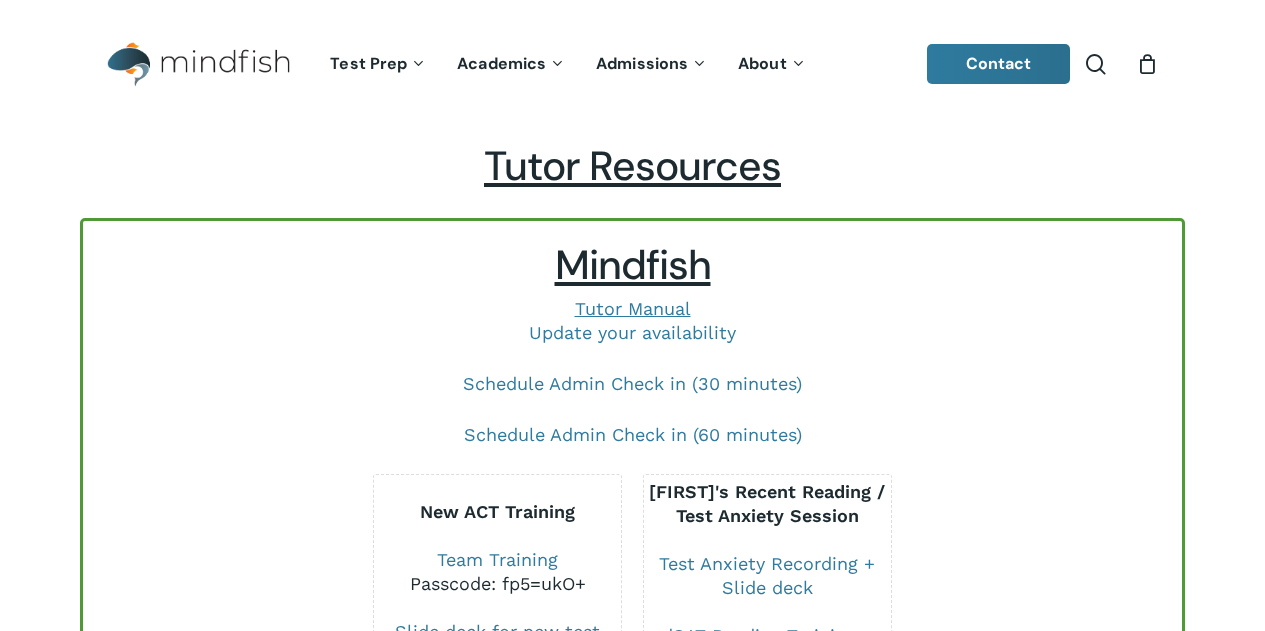 scroll, scrollTop: 0, scrollLeft: 0, axis: both 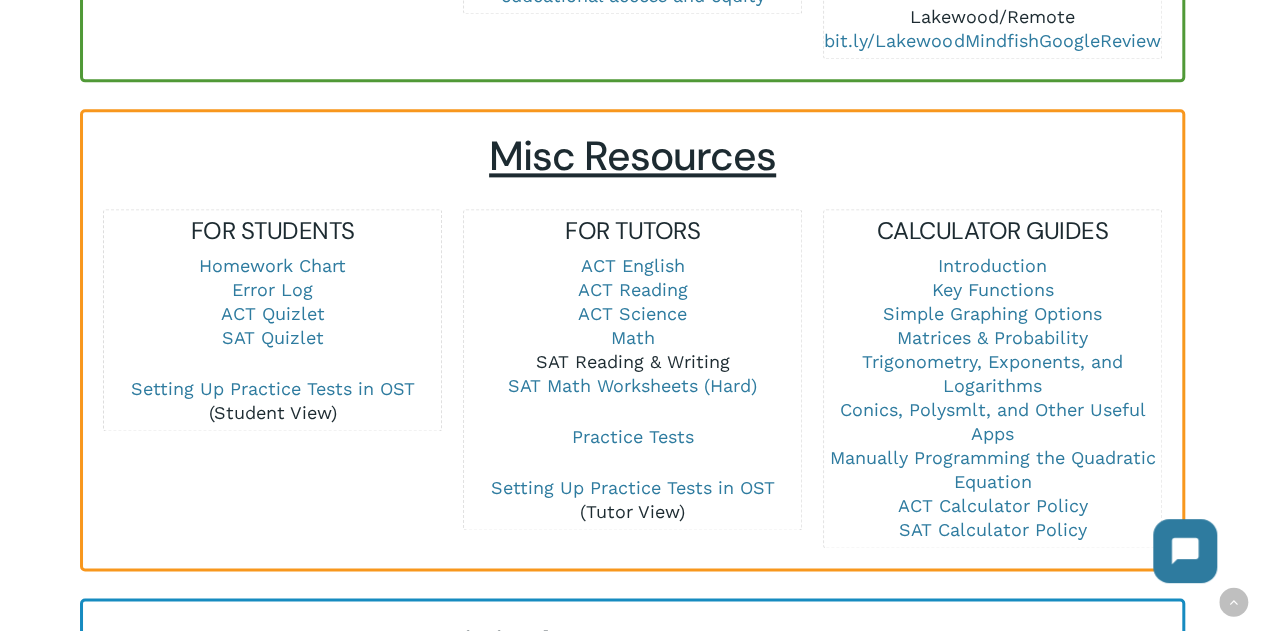 click on "SAT Reading & Writing" at bounding box center (633, 361) 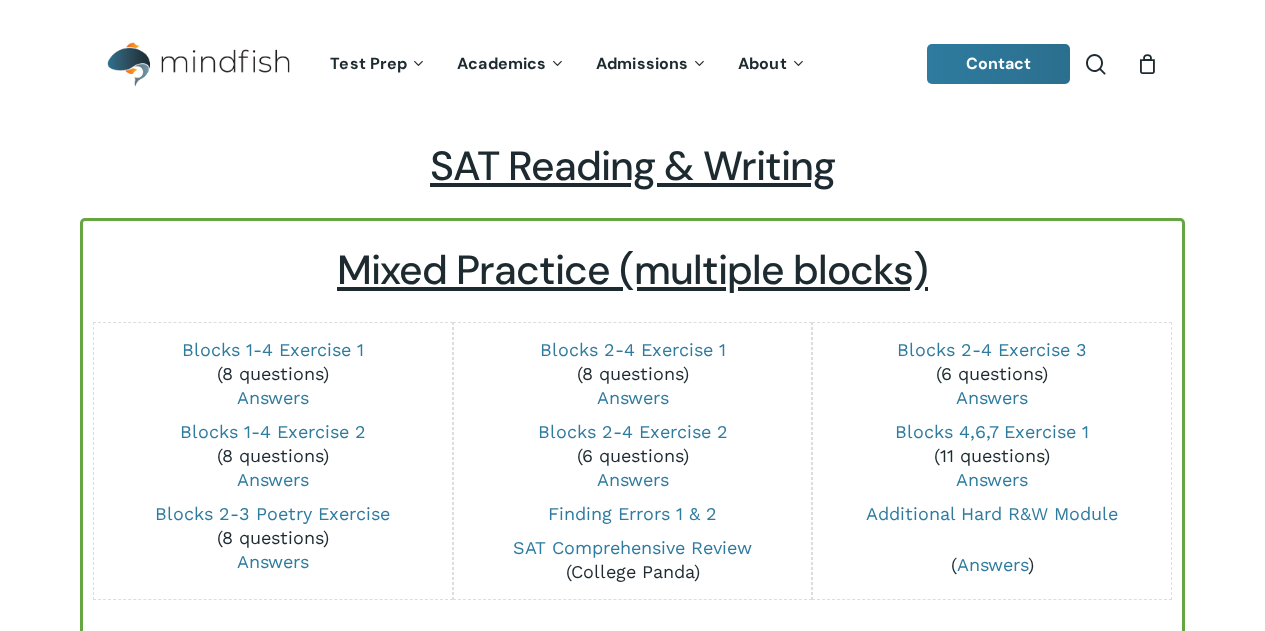 scroll, scrollTop: 0, scrollLeft: 0, axis: both 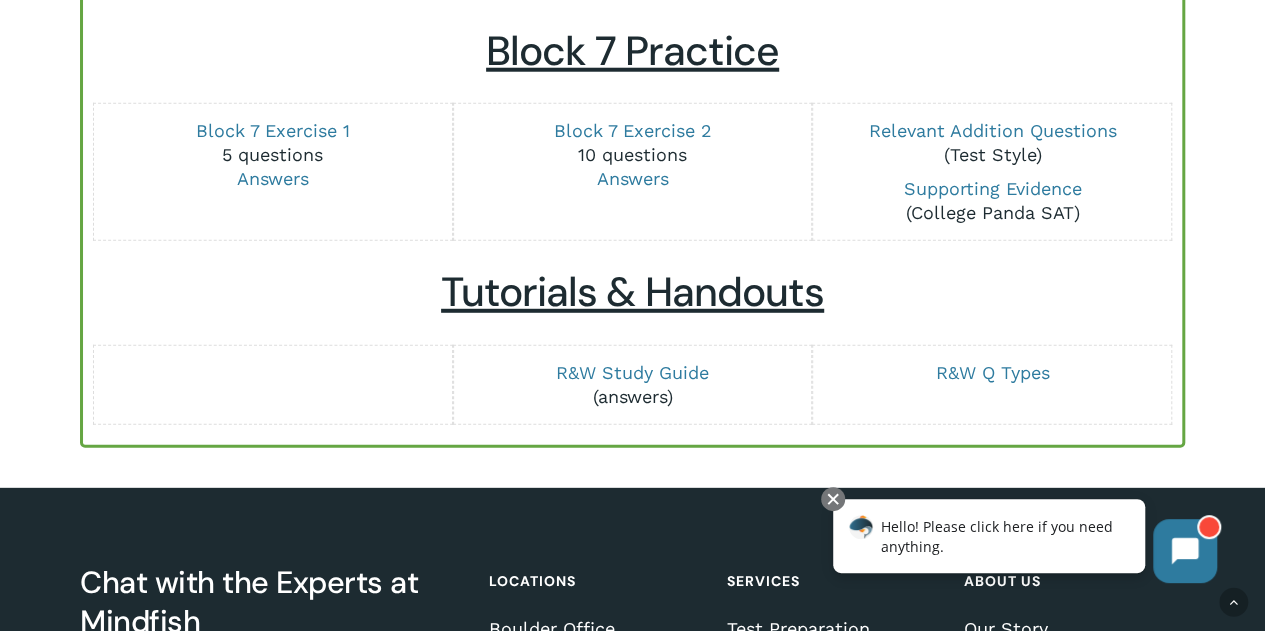 click on "answers" at bounding box center (632, 396) 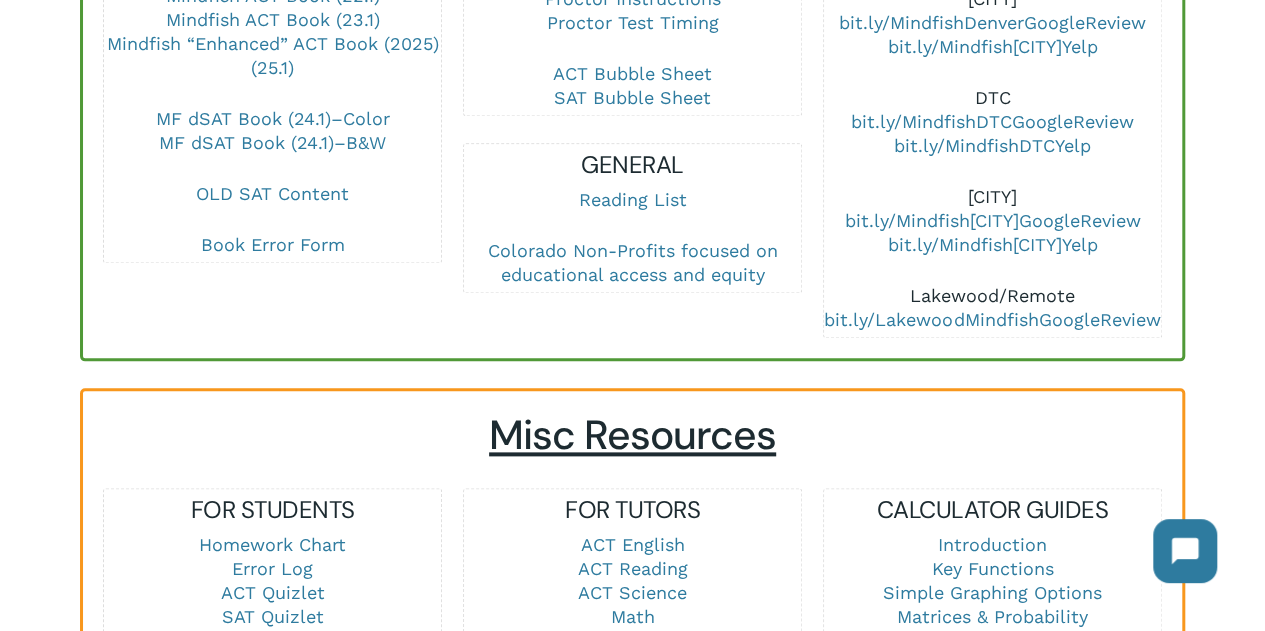 scroll, scrollTop: 1024, scrollLeft: 0, axis: vertical 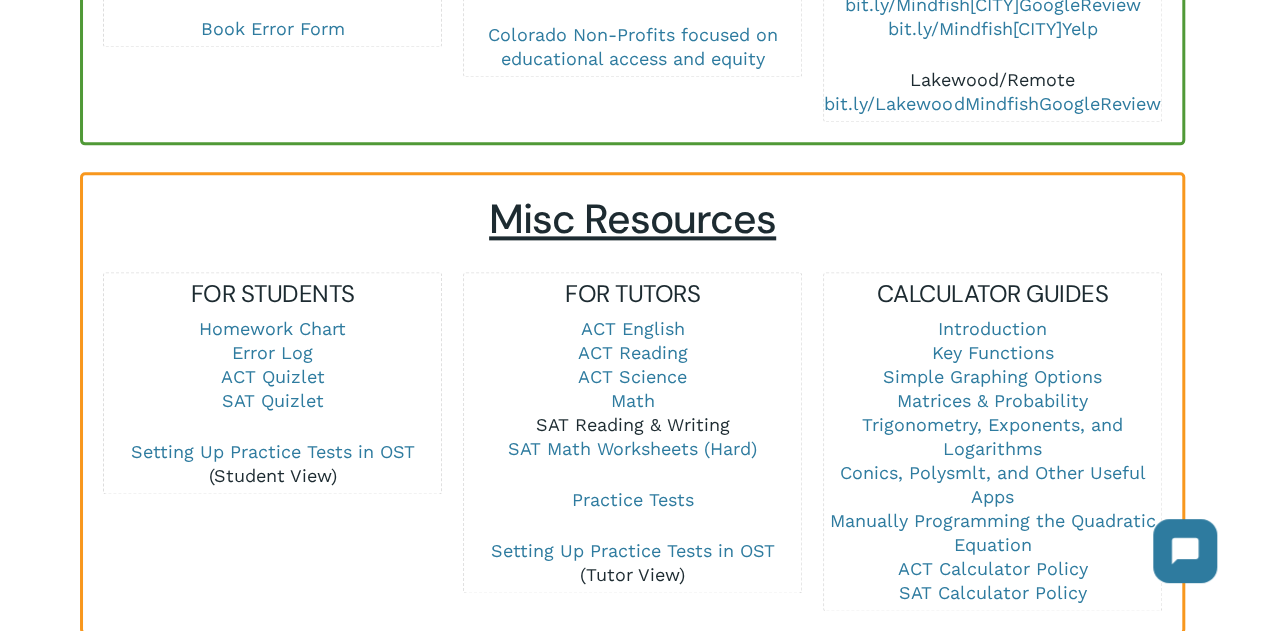 click on "SAT Reading & Writing" at bounding box center [633, 424] 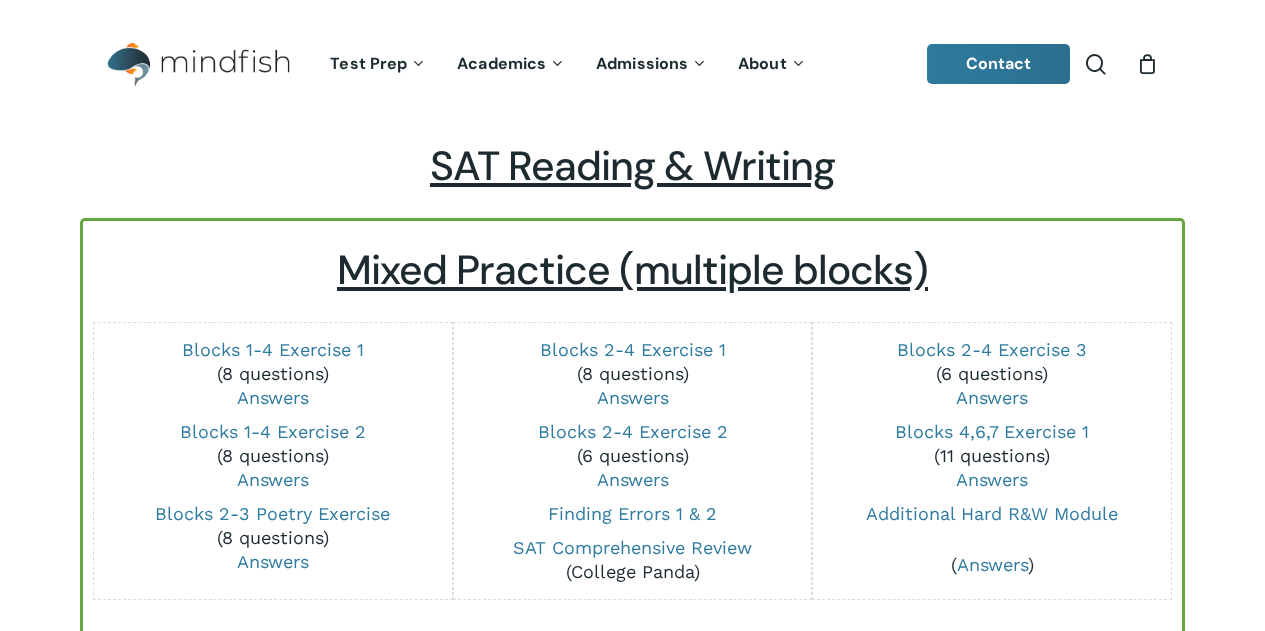scroll, scrollTop: 0, scrollLeft: 0, axis: both 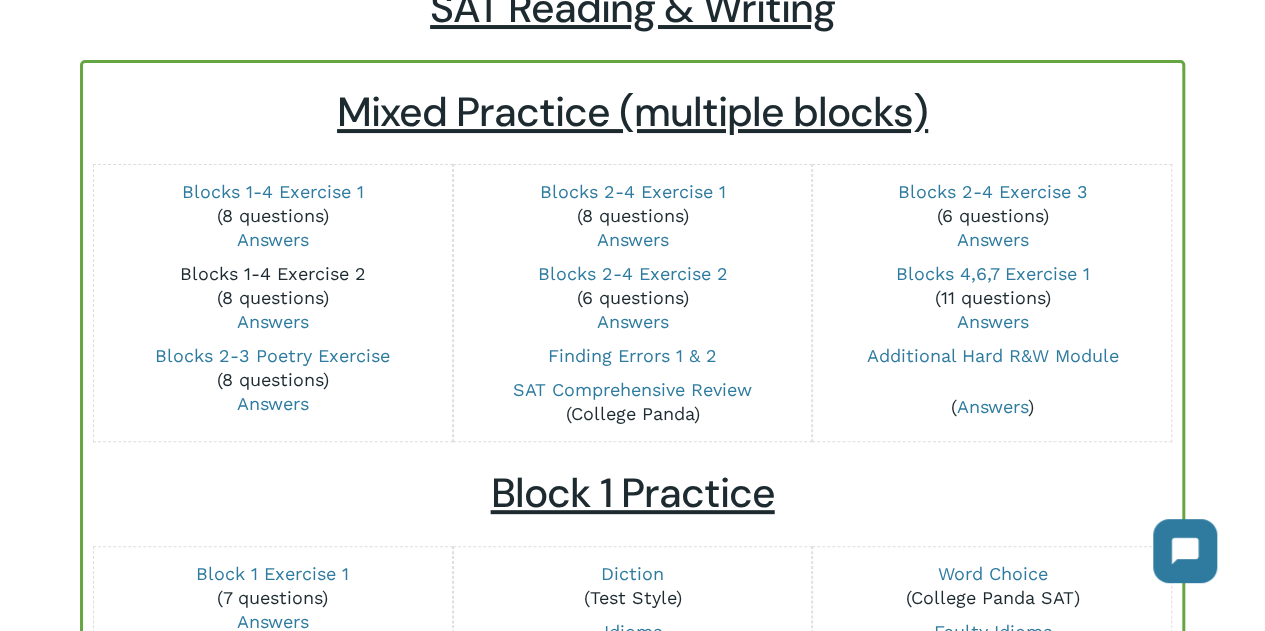 click on "Blocks 1-4 Exercise 2" at bounding box center [273, 273] 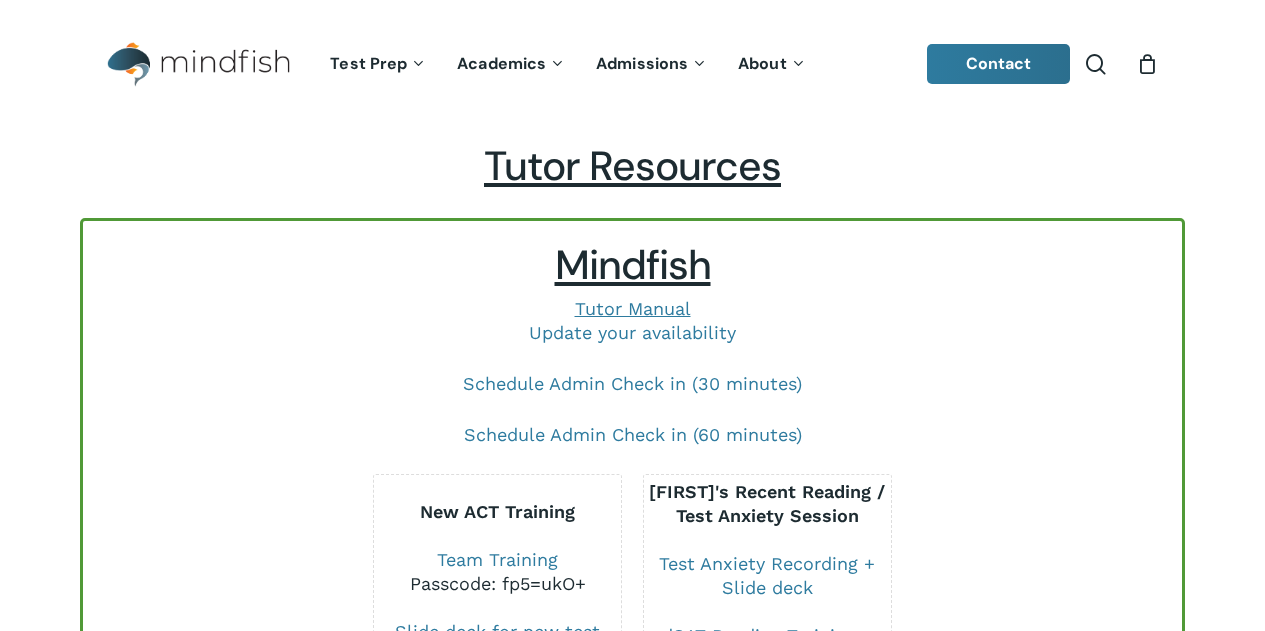 scroll, scrollTop: 0, scrollLeft: 0, axis: both 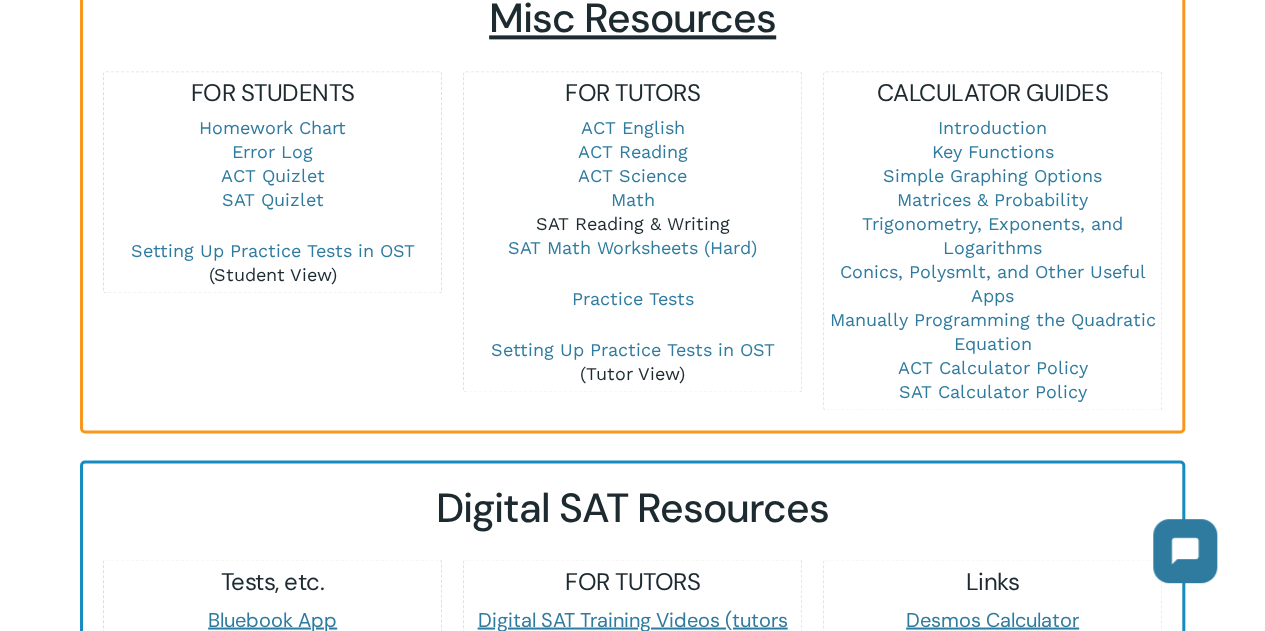 click on "SAT Reading & Writing" at bounding box center [633, 223] 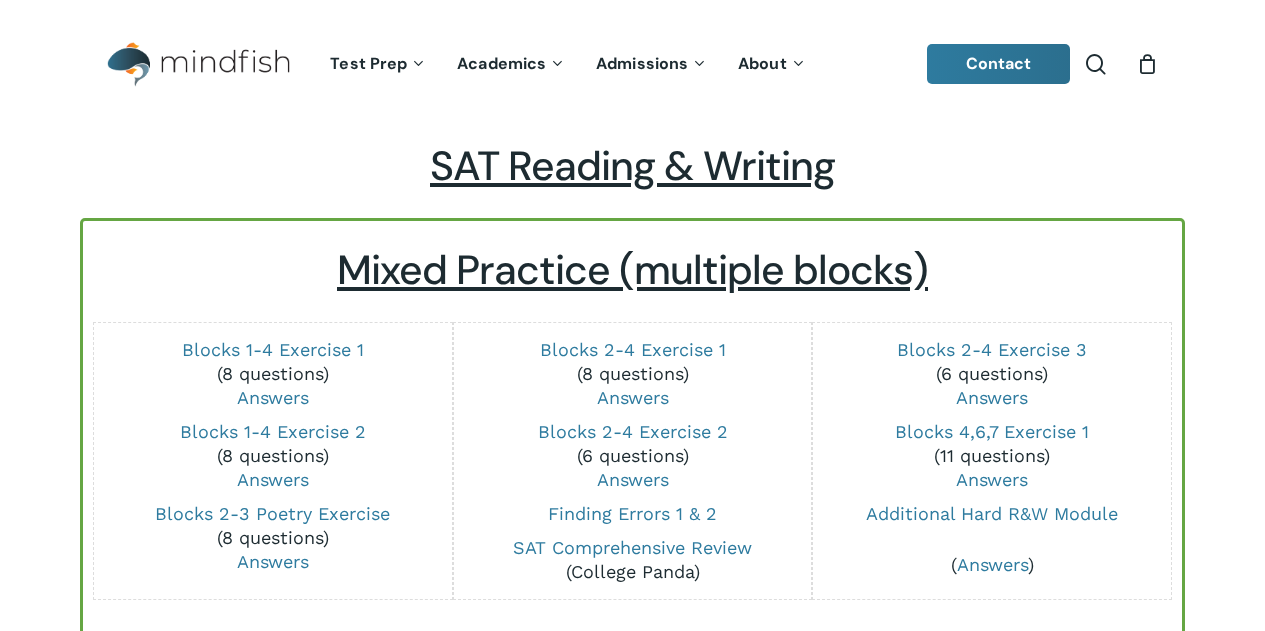scroll, scrollTop: 0, scrollLeft: 0, axis: both 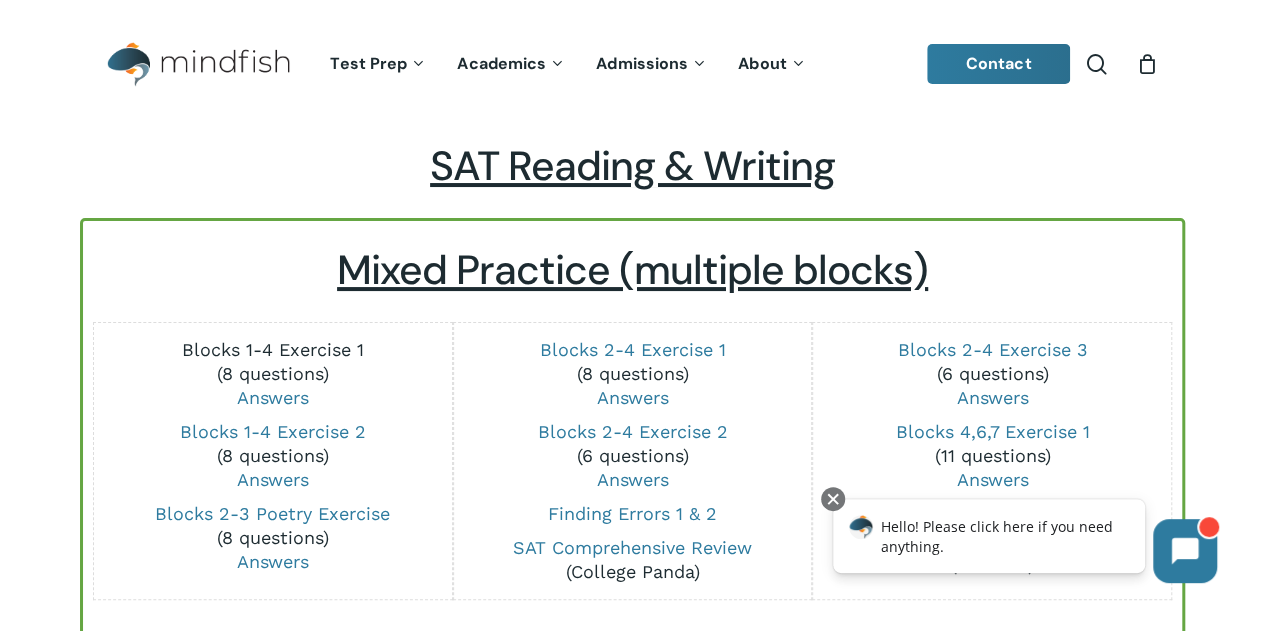 click on "Blocks 1-4 Exercise 1" at bounding box center (273, 349) 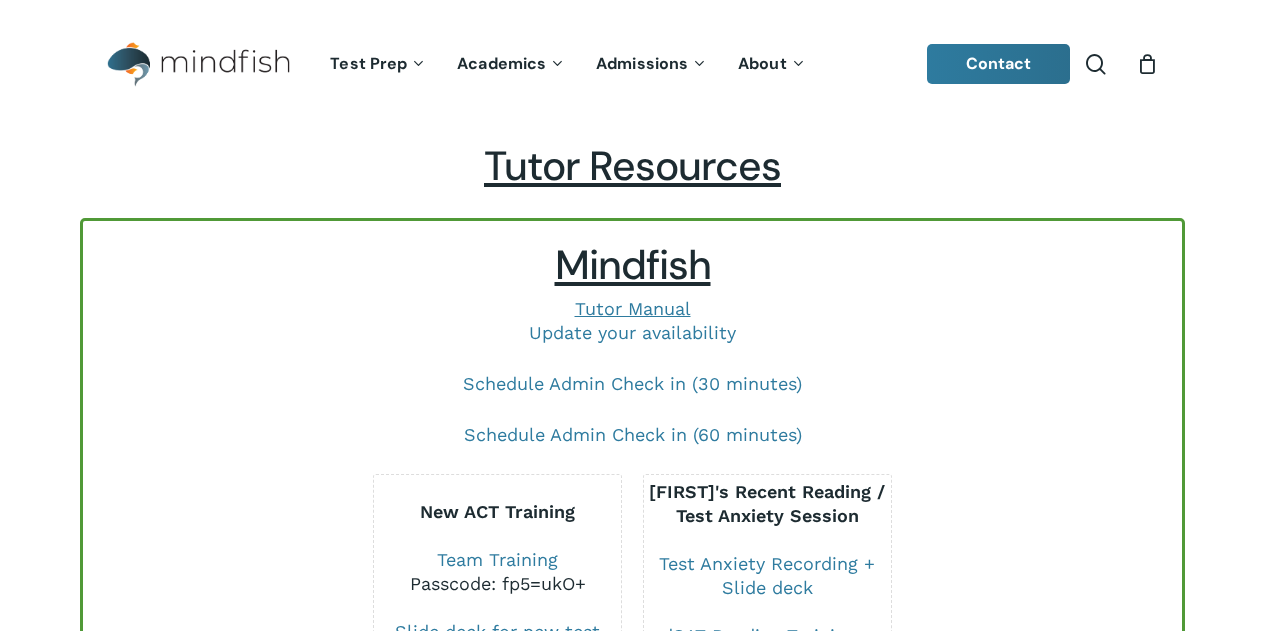 scroll, scrollTop: 0, scrollLeft: 0, axis: both 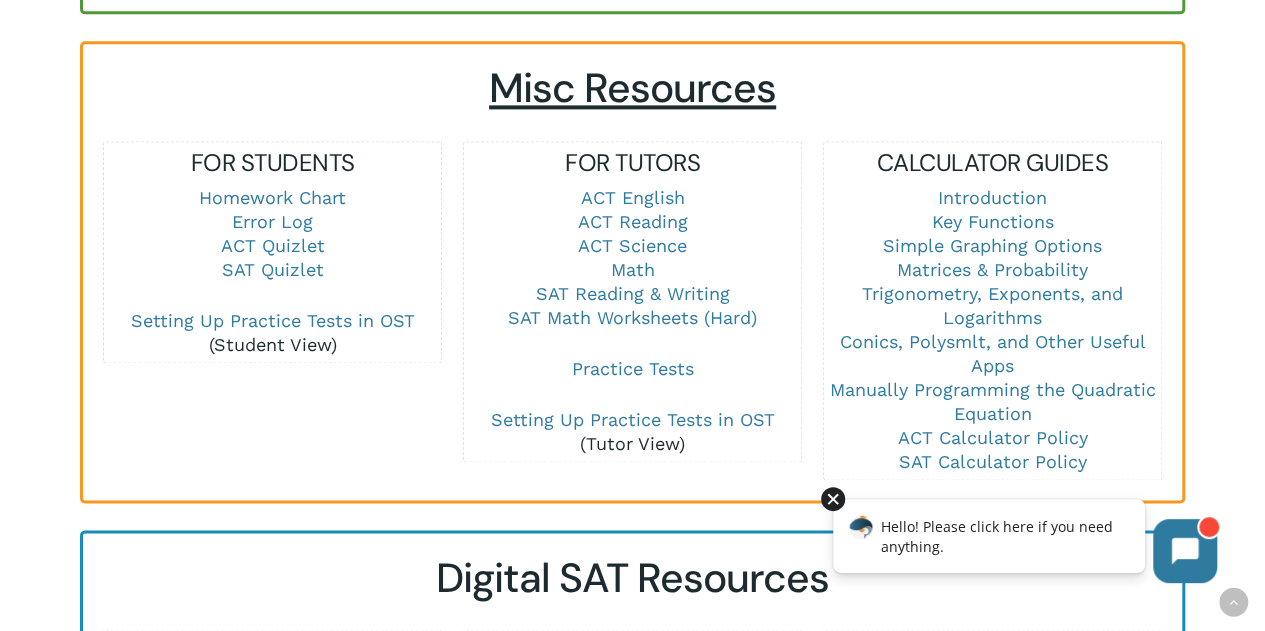 click at bounding box center [833, 499] 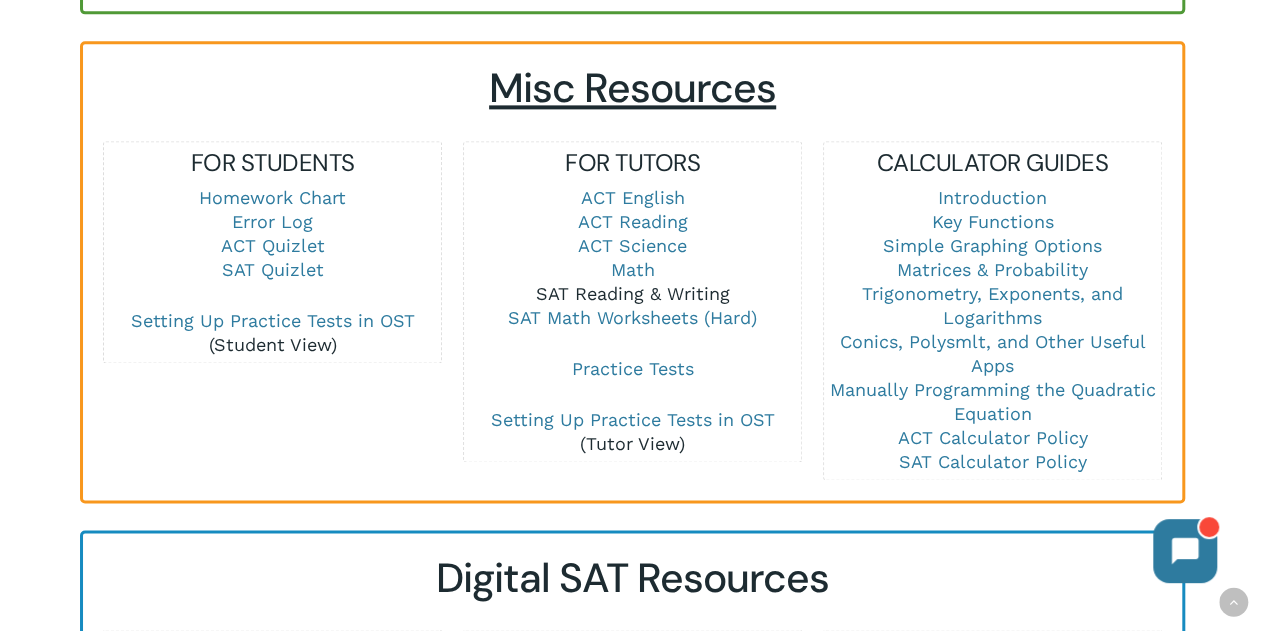 click on "SAT Reading & Writing" at bounding box center [633, 293] 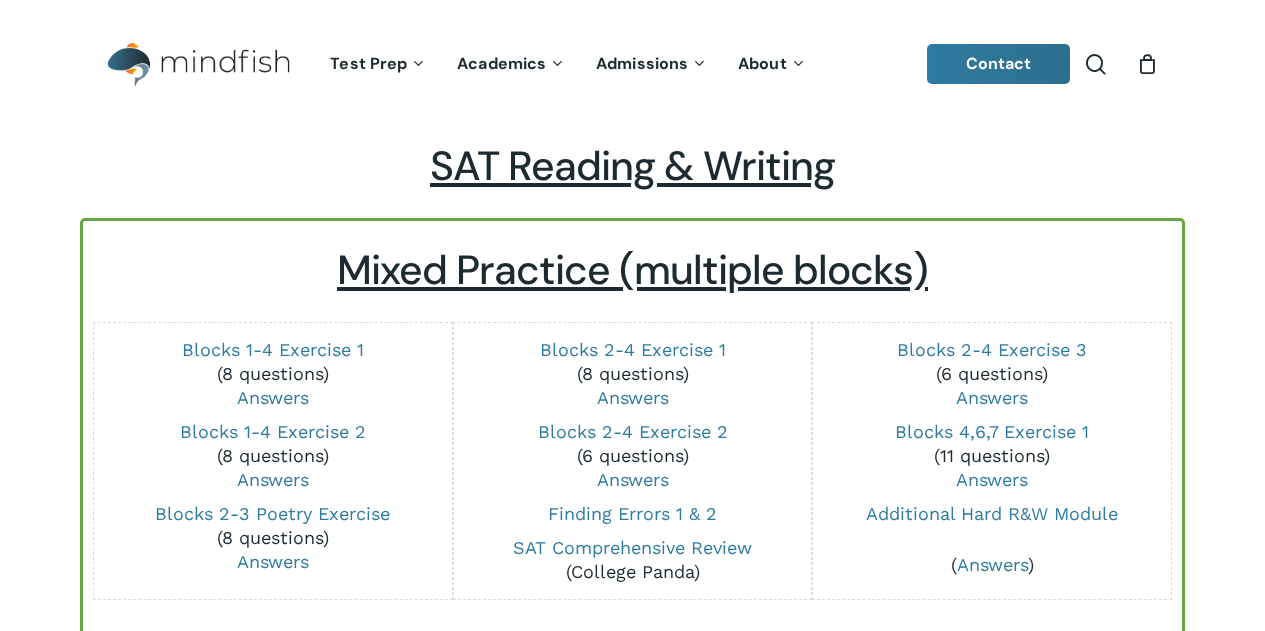 scroll, scrollTop: 0, scrollLeft: 0, axis: both 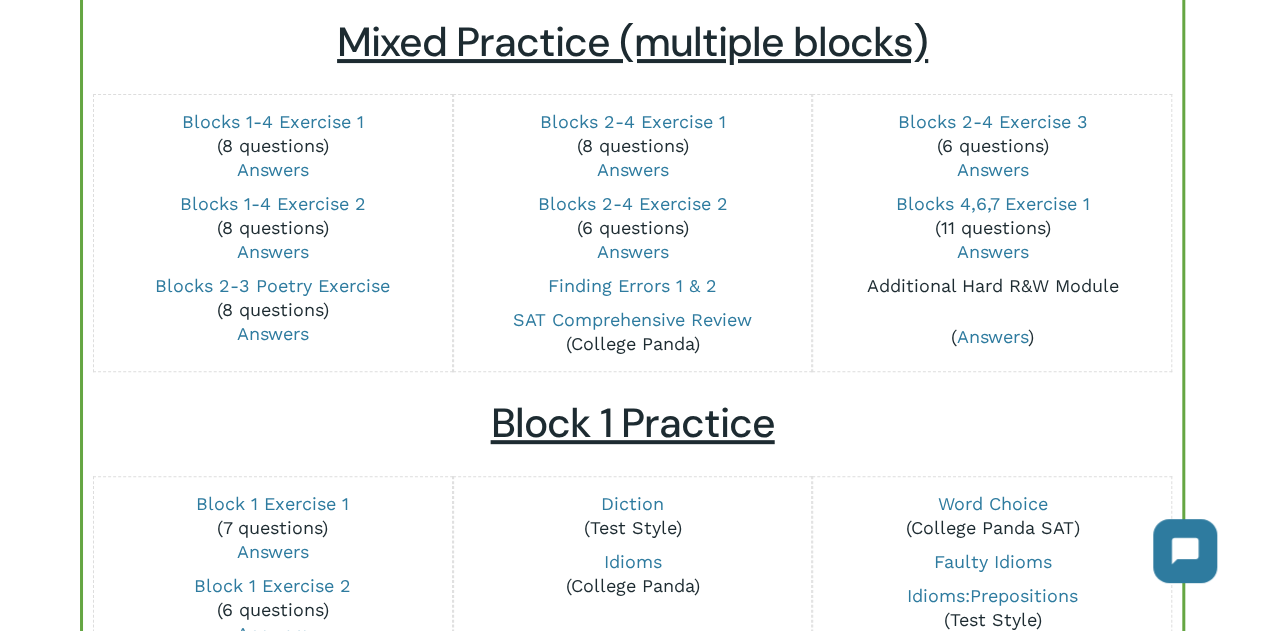 click on "Additional Hard R&W Module" at bounding box center [992, 285] 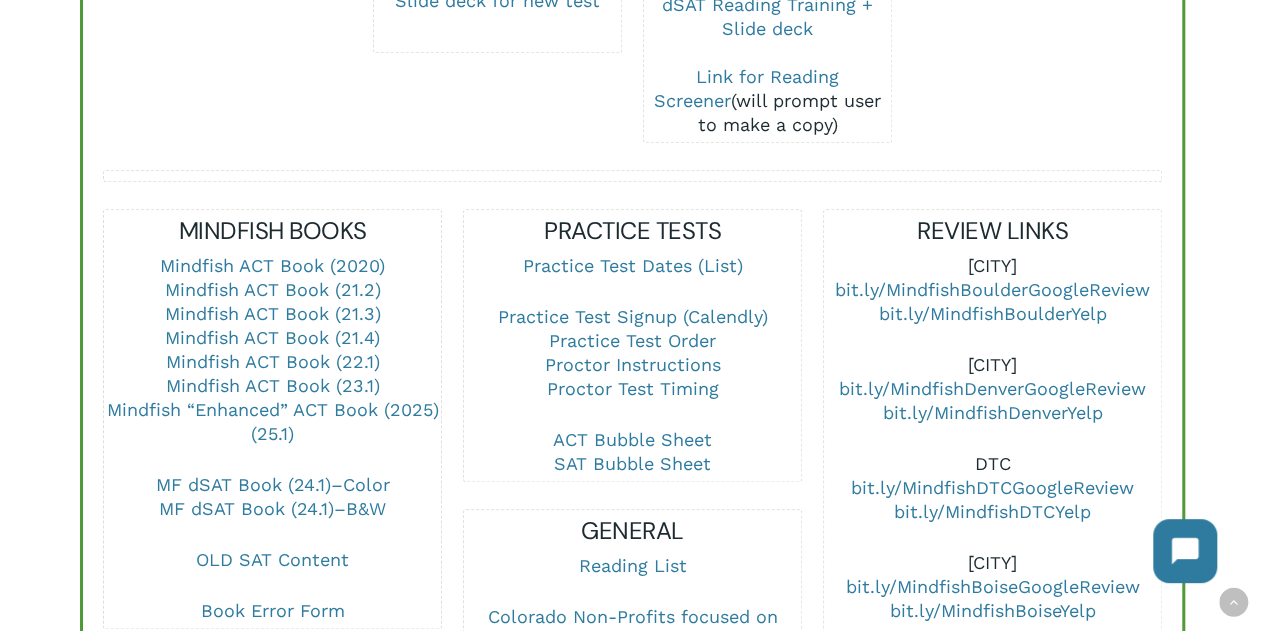 scroll, scrollTop: 863, scrollLeft: 0, axis: vertical 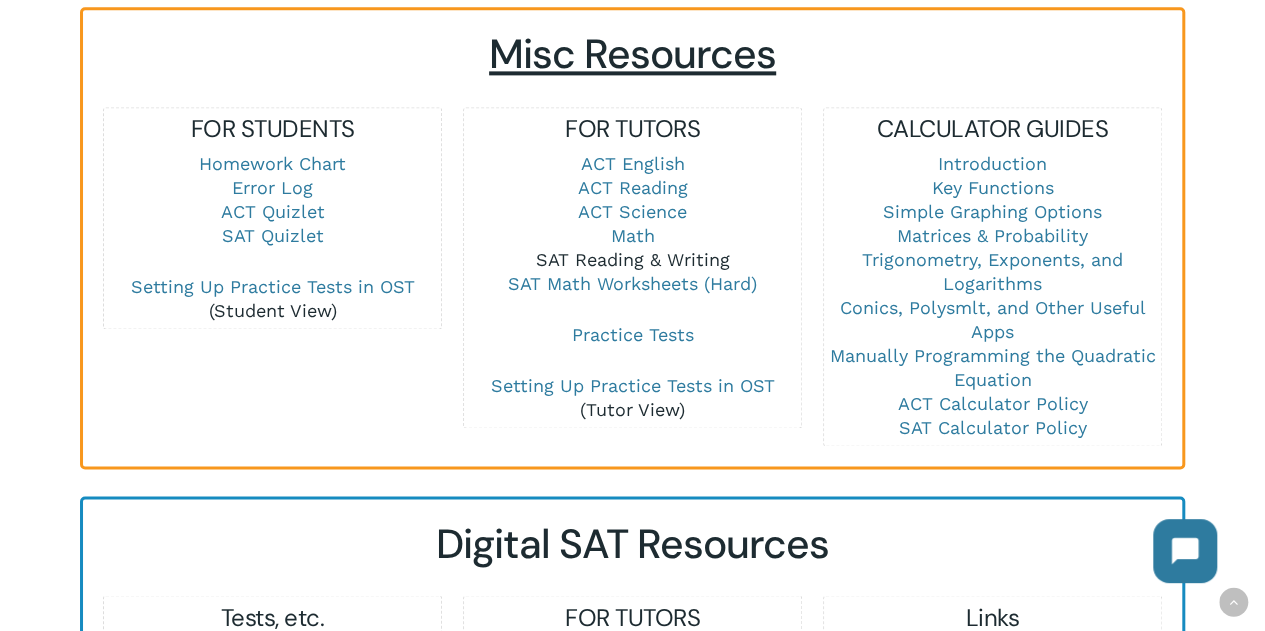 click on "SAT Reading & Writing" at bounding box center [633, 259] 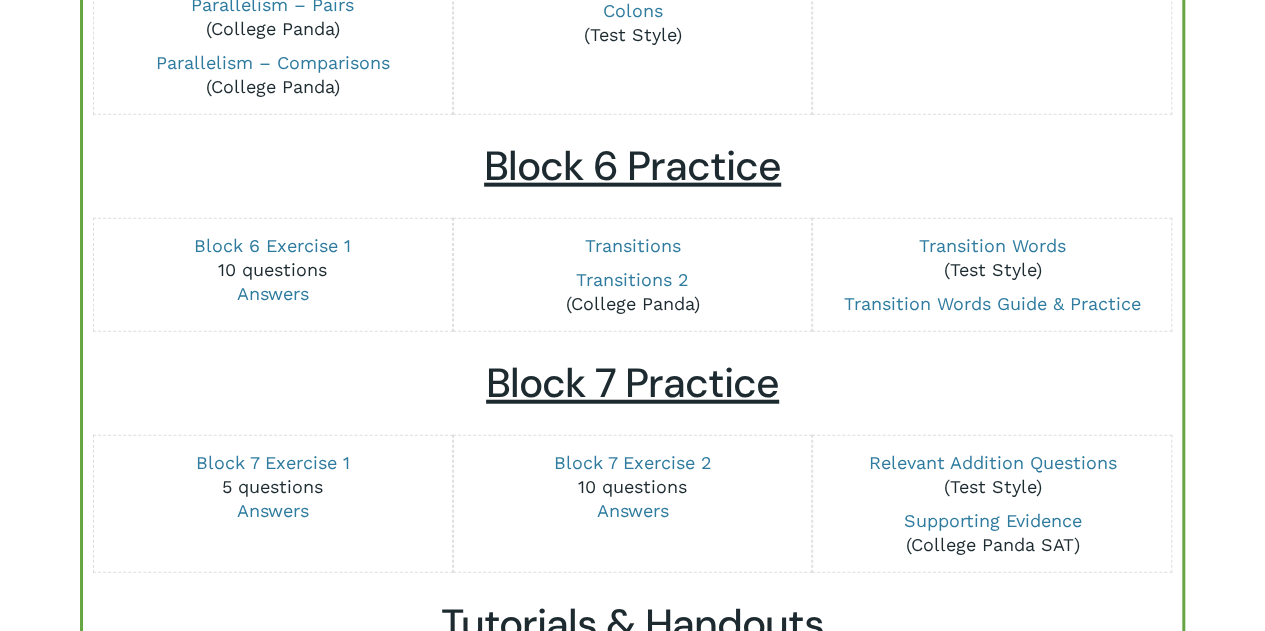 scroll, scrollTop: 2538, scrollLeft: 0, axis: vertical 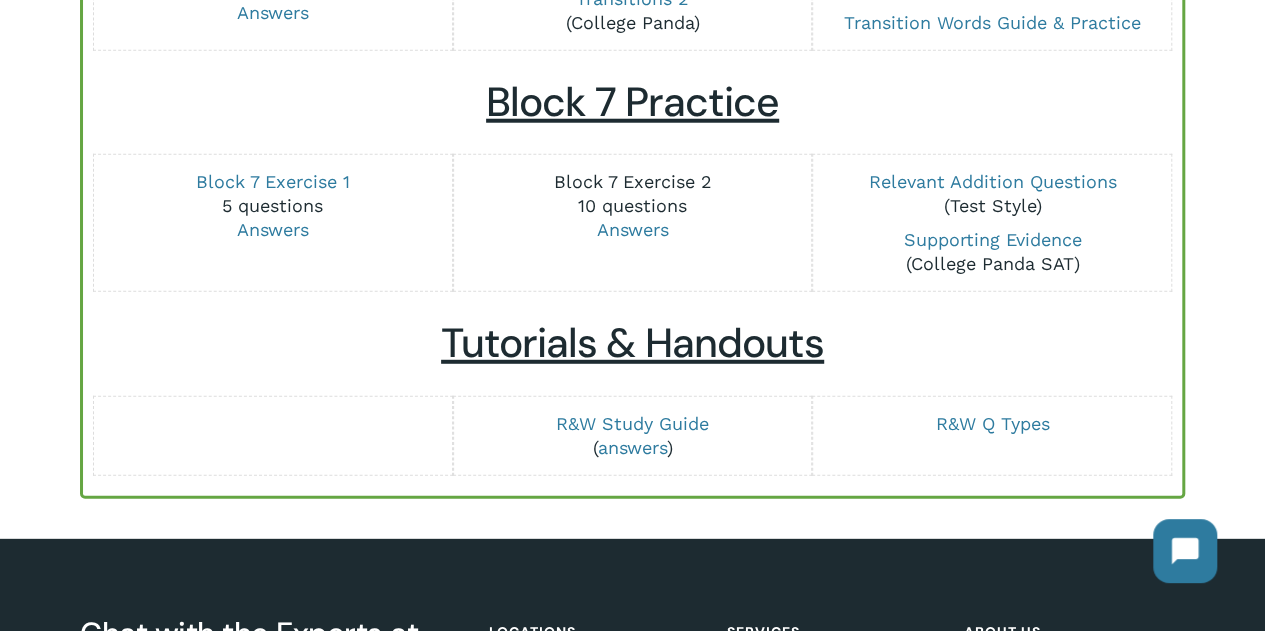 click on "Block 7 Exercise 2" at bounding box center (633, 181) 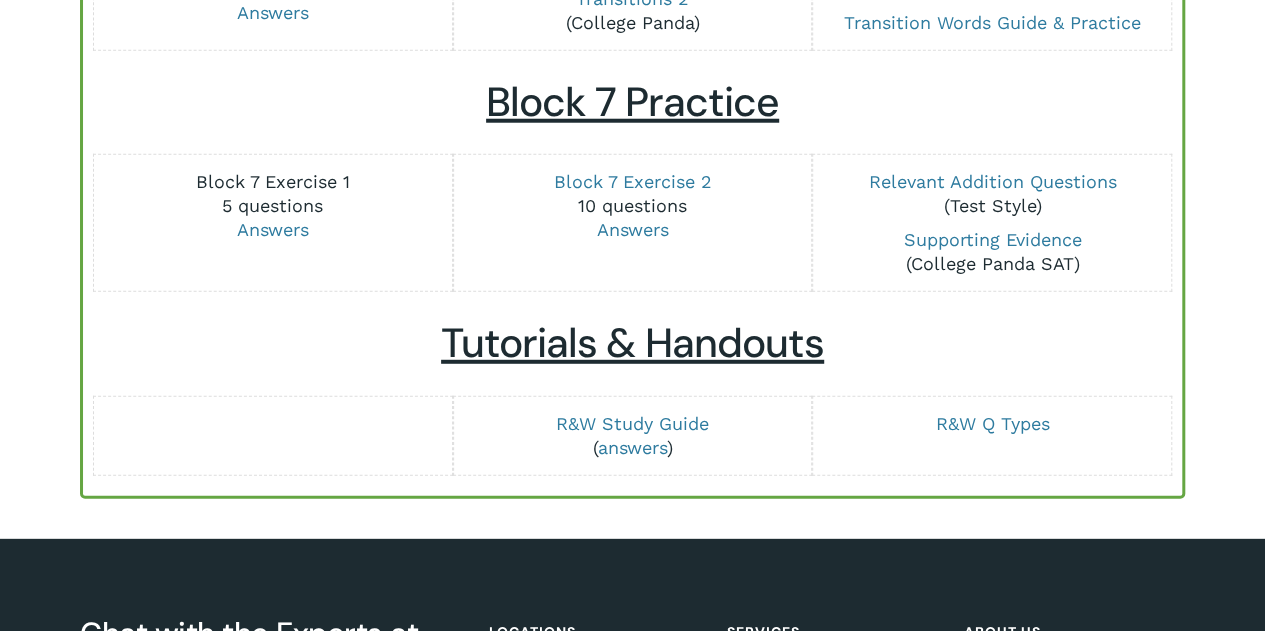 scroll, scrollTop: 2605, scrollLeft: 0, axis: vertical 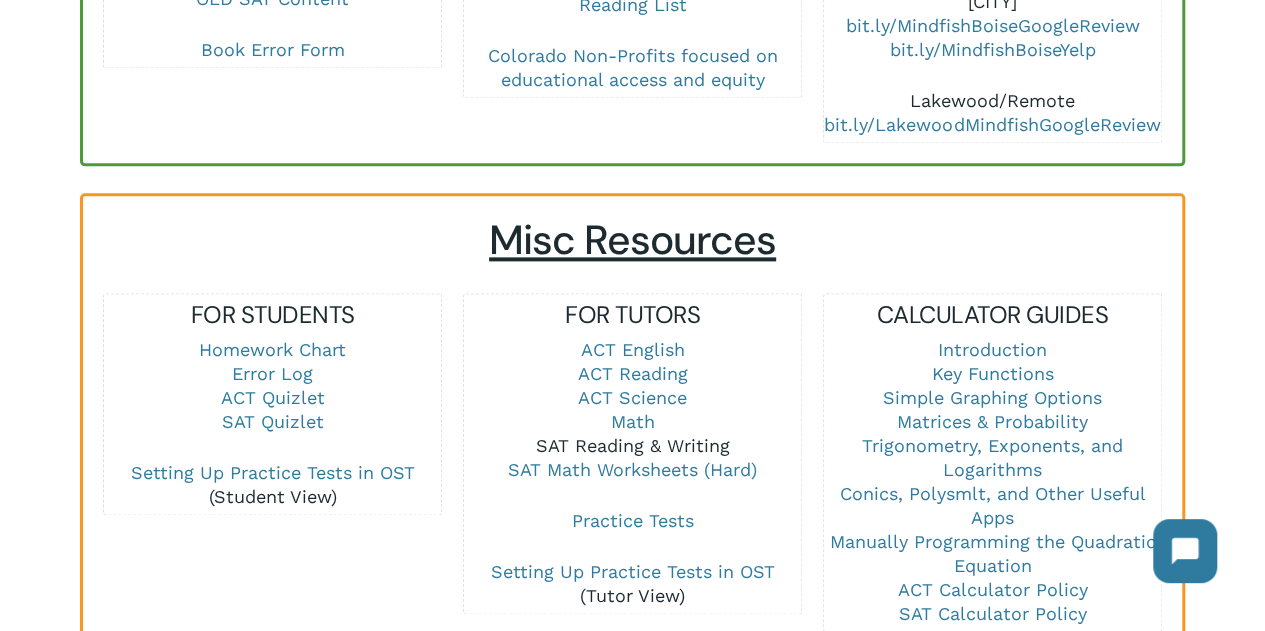 click on "SAT Reading & Writing" at bounding box center (633, 445) 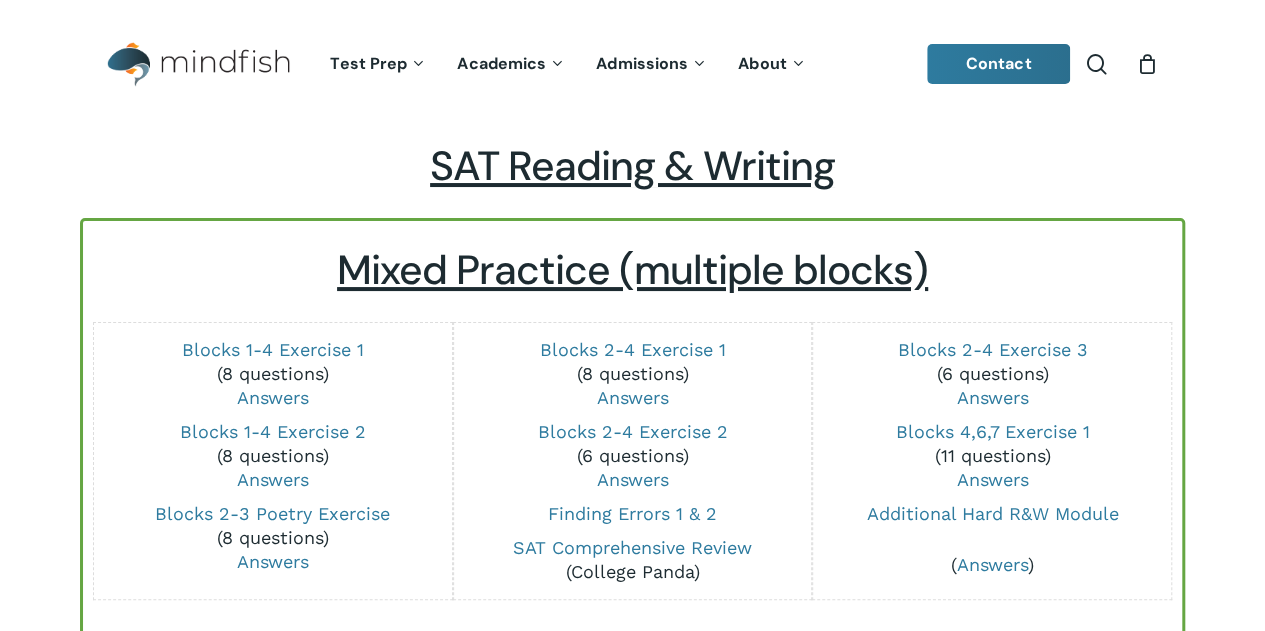 scroll, scrollTop: 175, scrollLeft: 0, axis: vertical 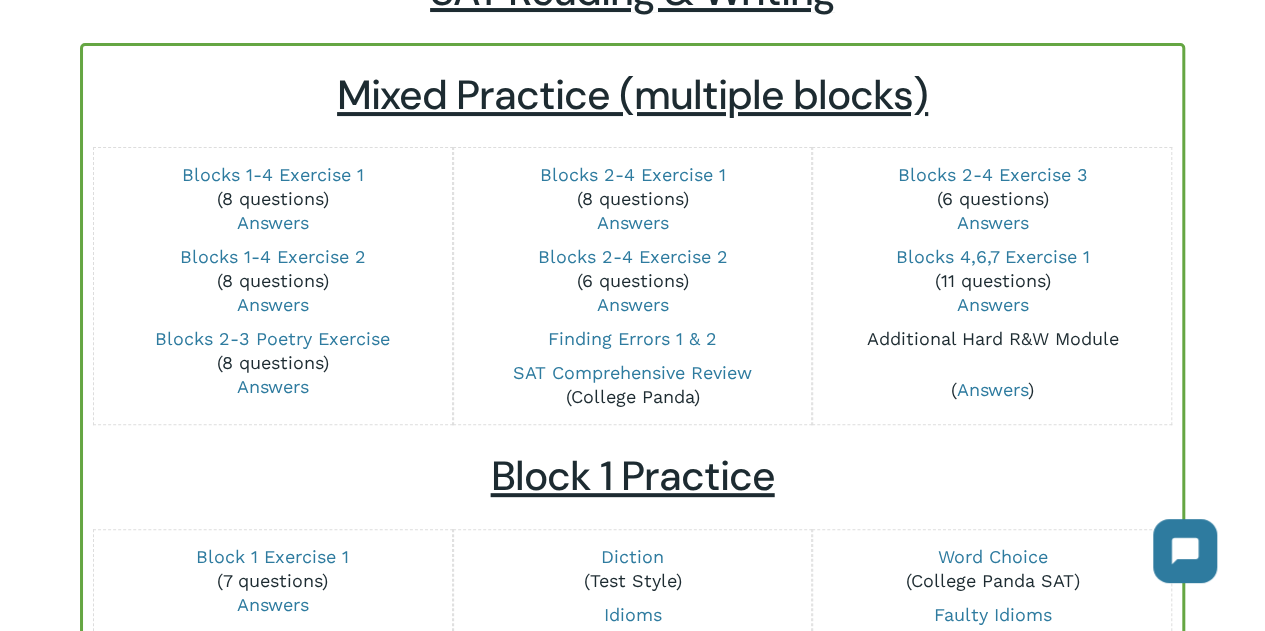 click on "Additional Hard R&W Module" at bounding box center (992, 338) 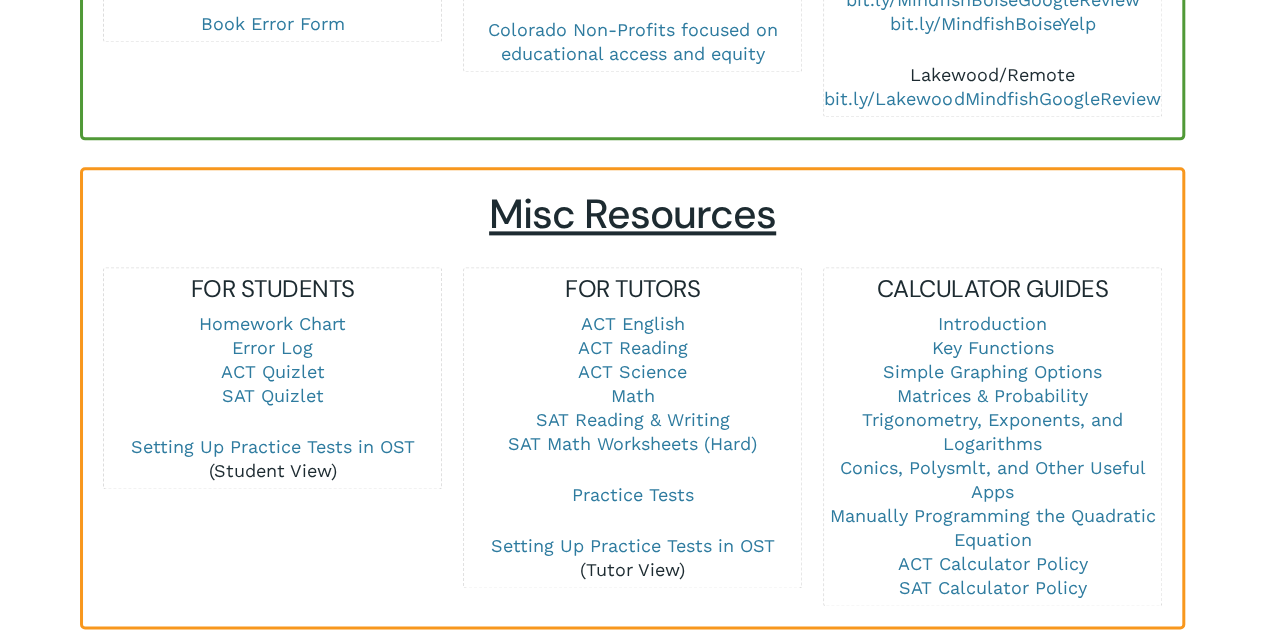 scroll, scrollTop: 0, scrollLeft: 0, axis: both 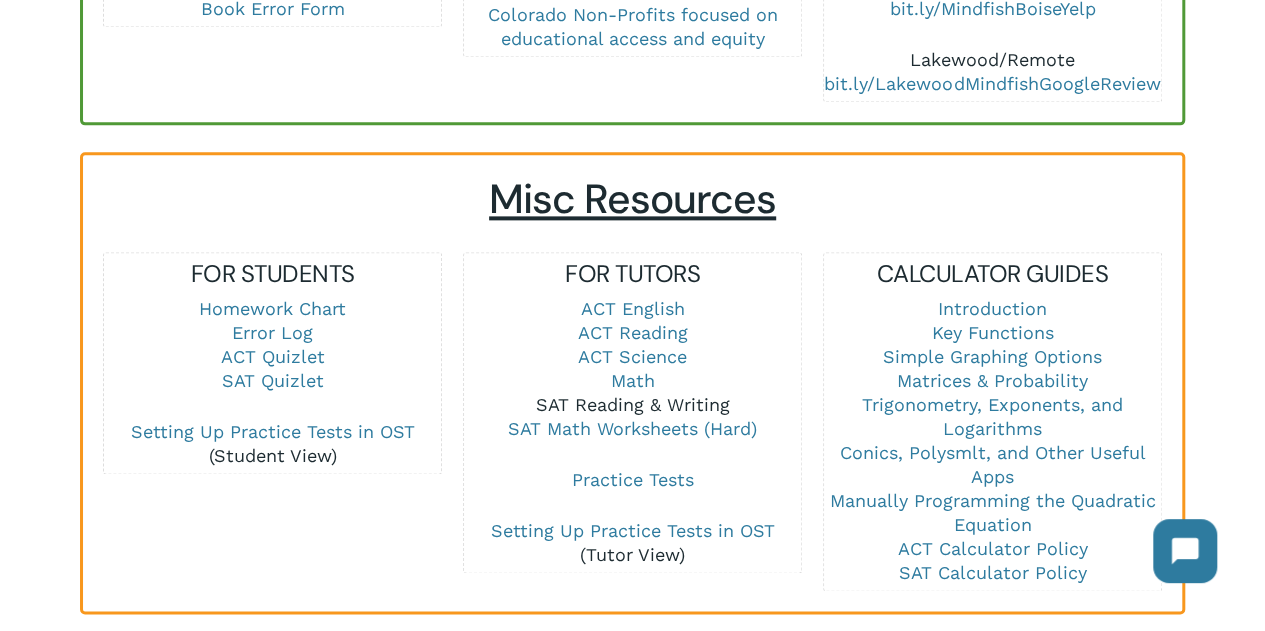 click on "SAT Reading & Writing" at bounding box center (633, 404) 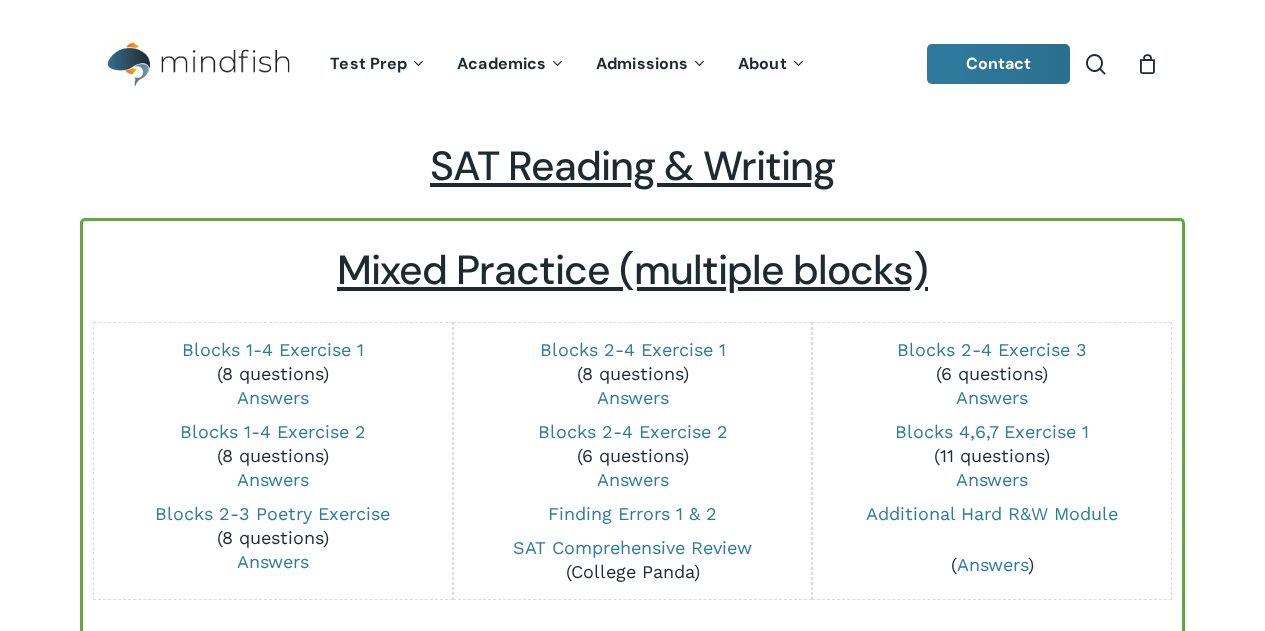 scroll, scrollTop: 0, scrollLeft: 0, axis: both 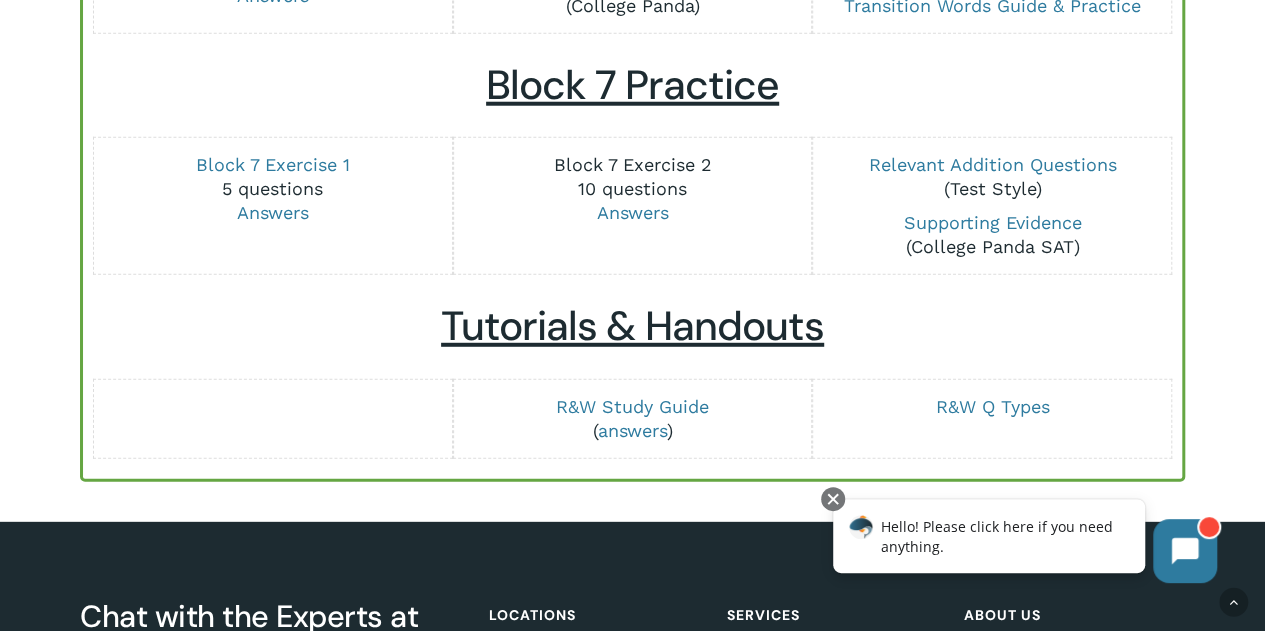 click on "Block 7 Exercise 2" at bounding box center (633, 164) 